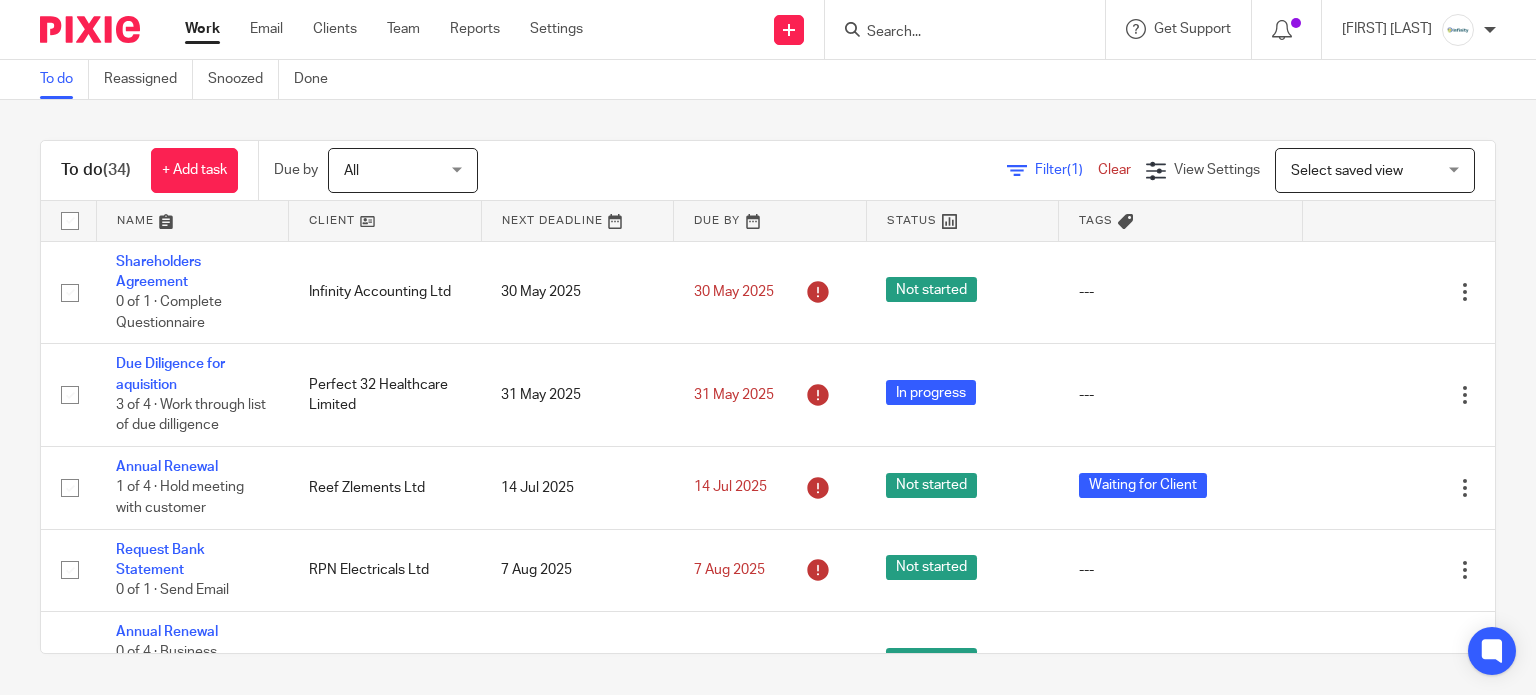 scroll, scrollTop: 0, scrollLeft: 0, axis: both 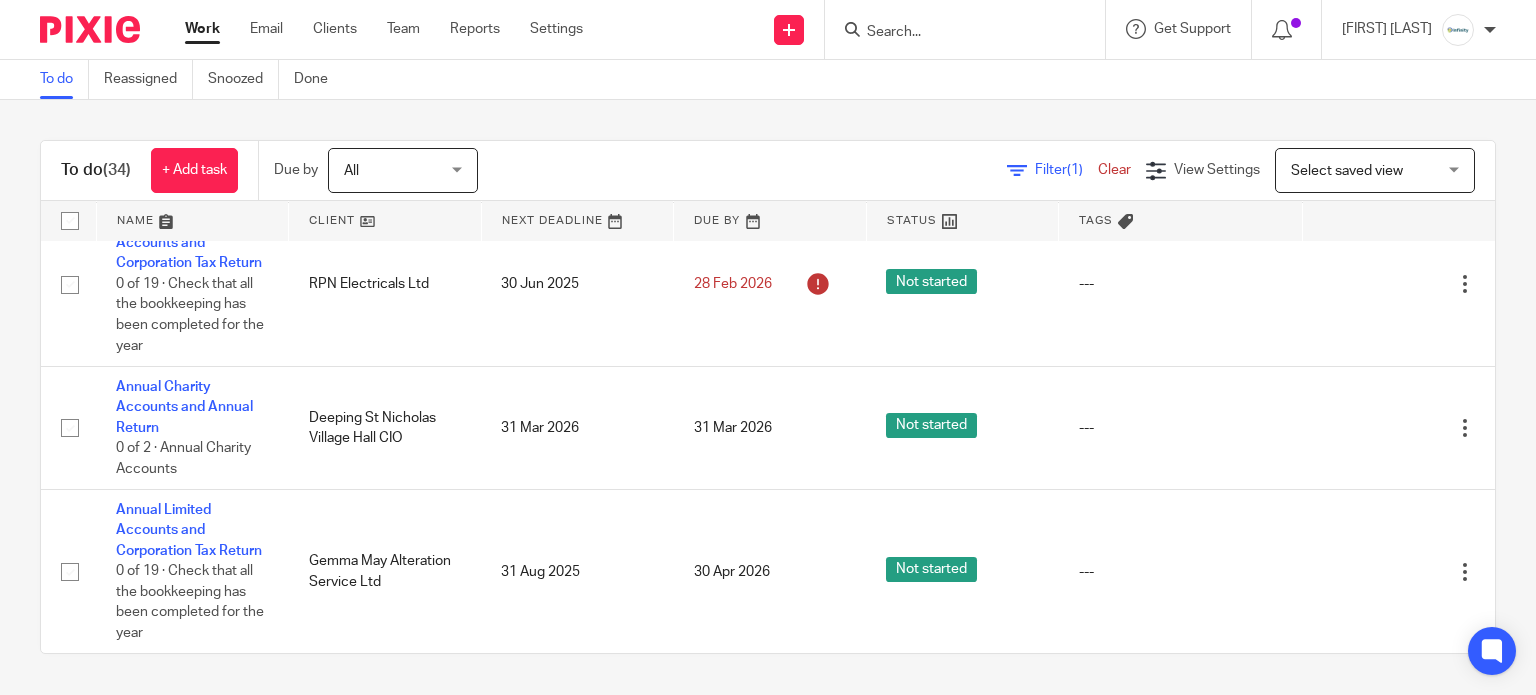click on "Work" at bounding box center [202, 29] 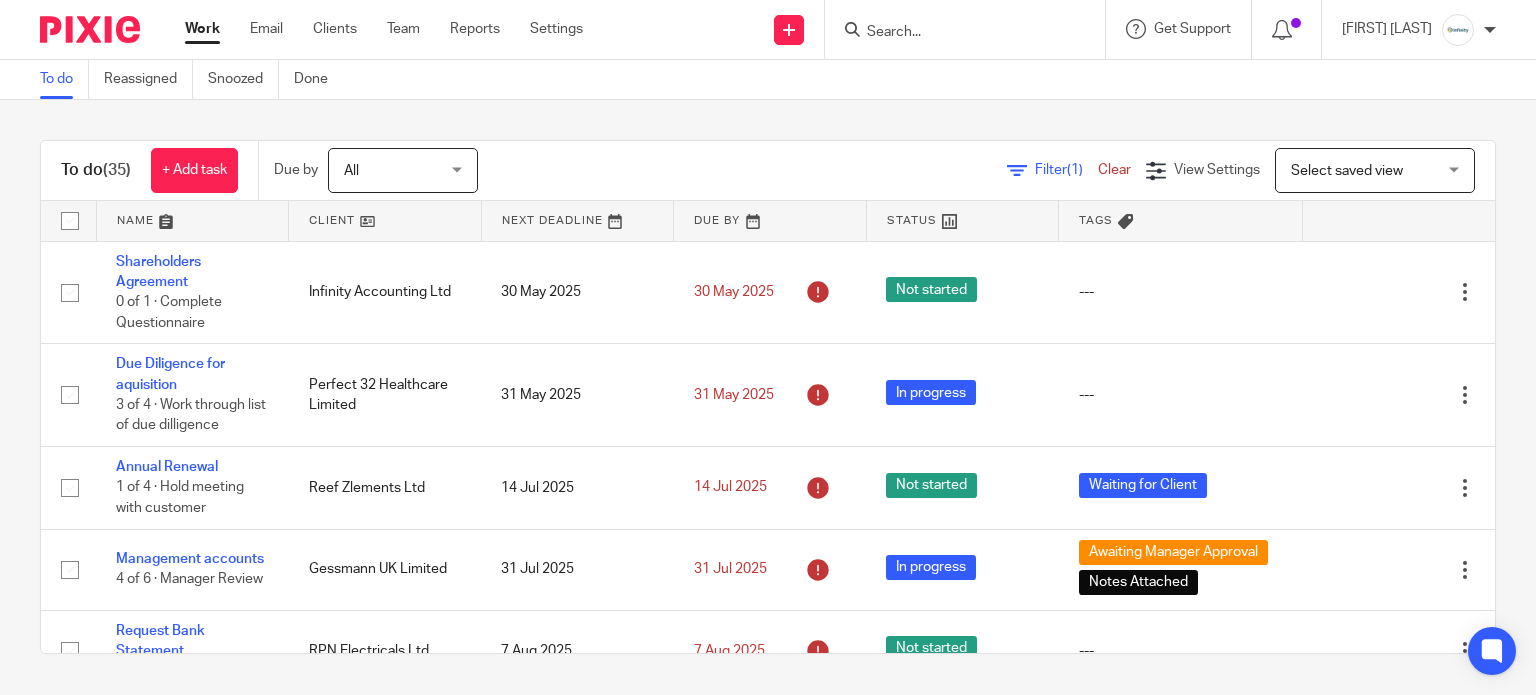 scroll, scrollTop: 0, scrollLeft: 0, axis: both 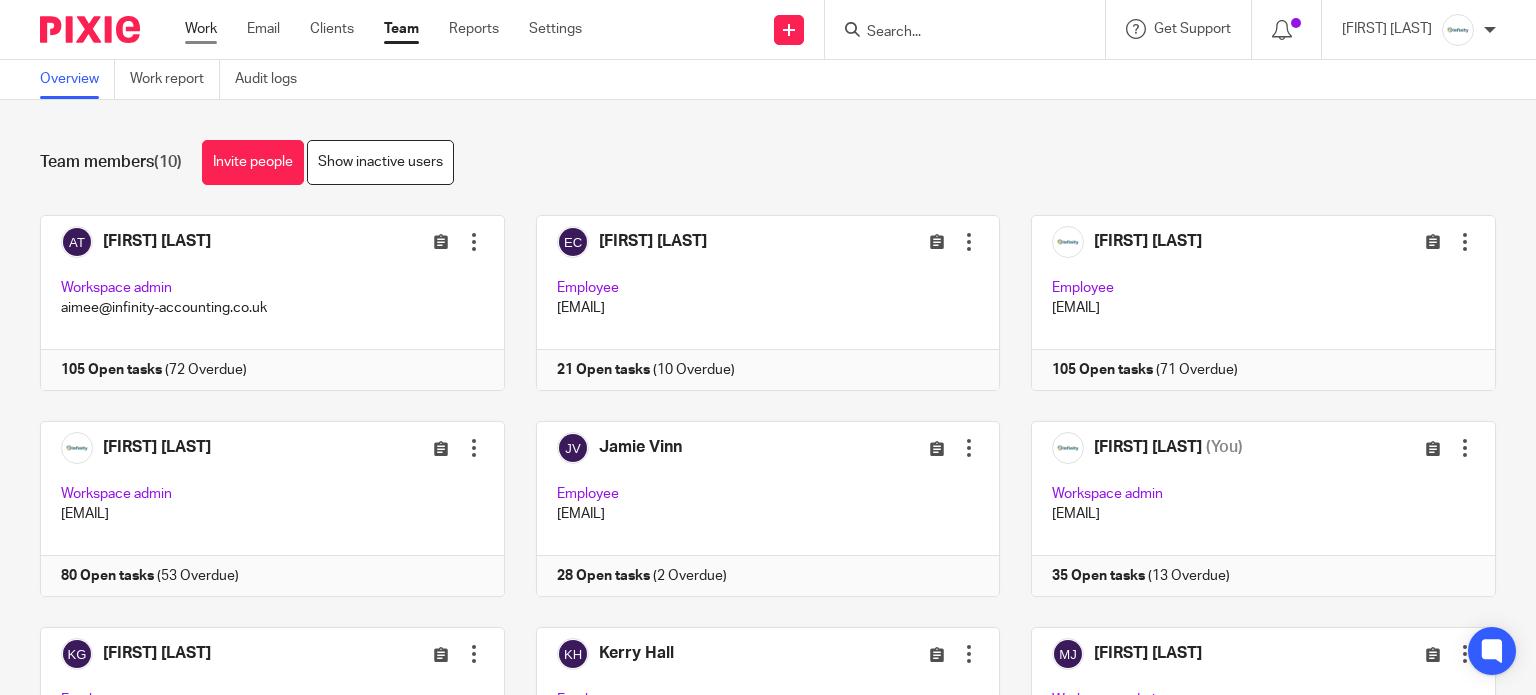 click on "Work" at bounding box center (201, 29) 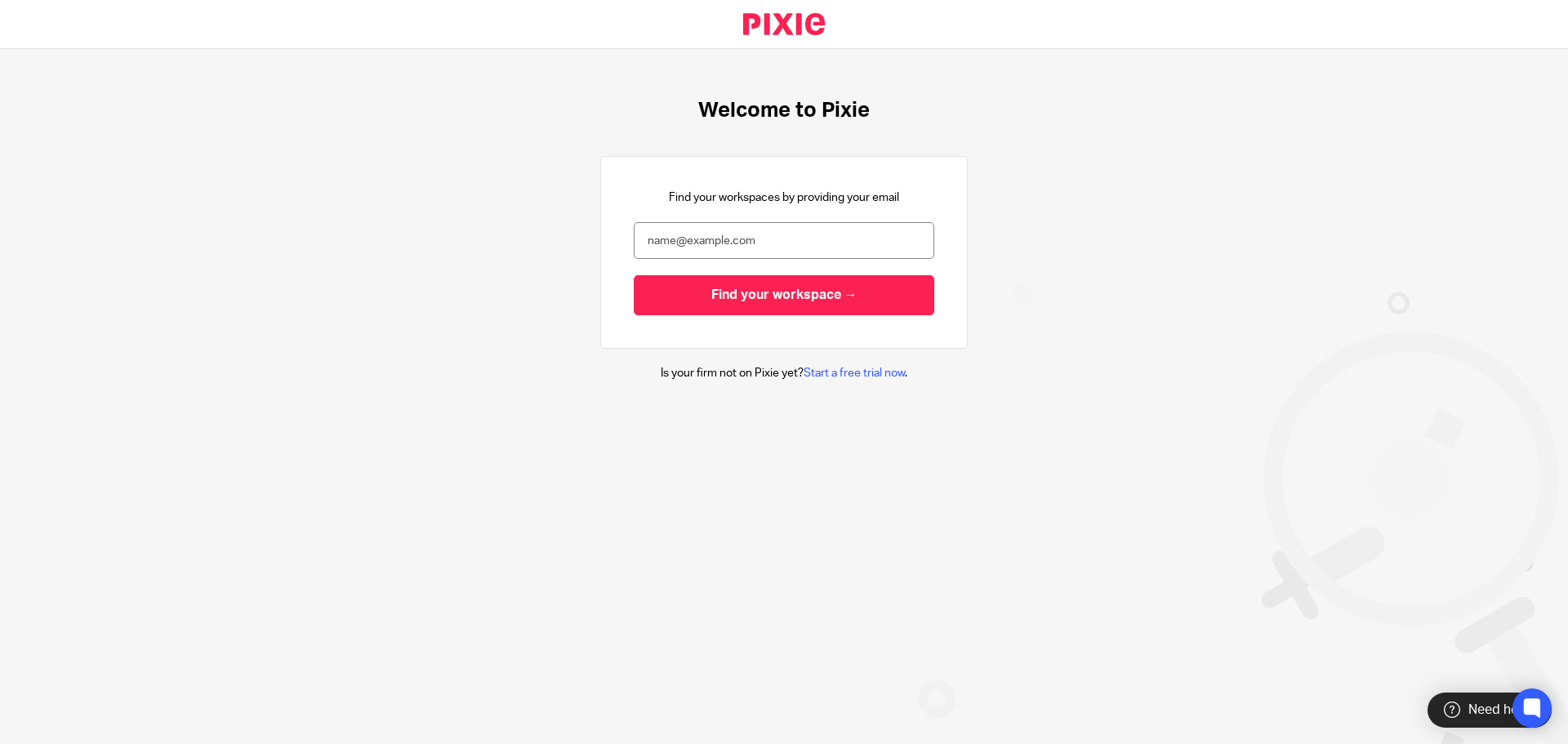 scroll, scrollTop: 0, scrollLeft: 0, axis: both 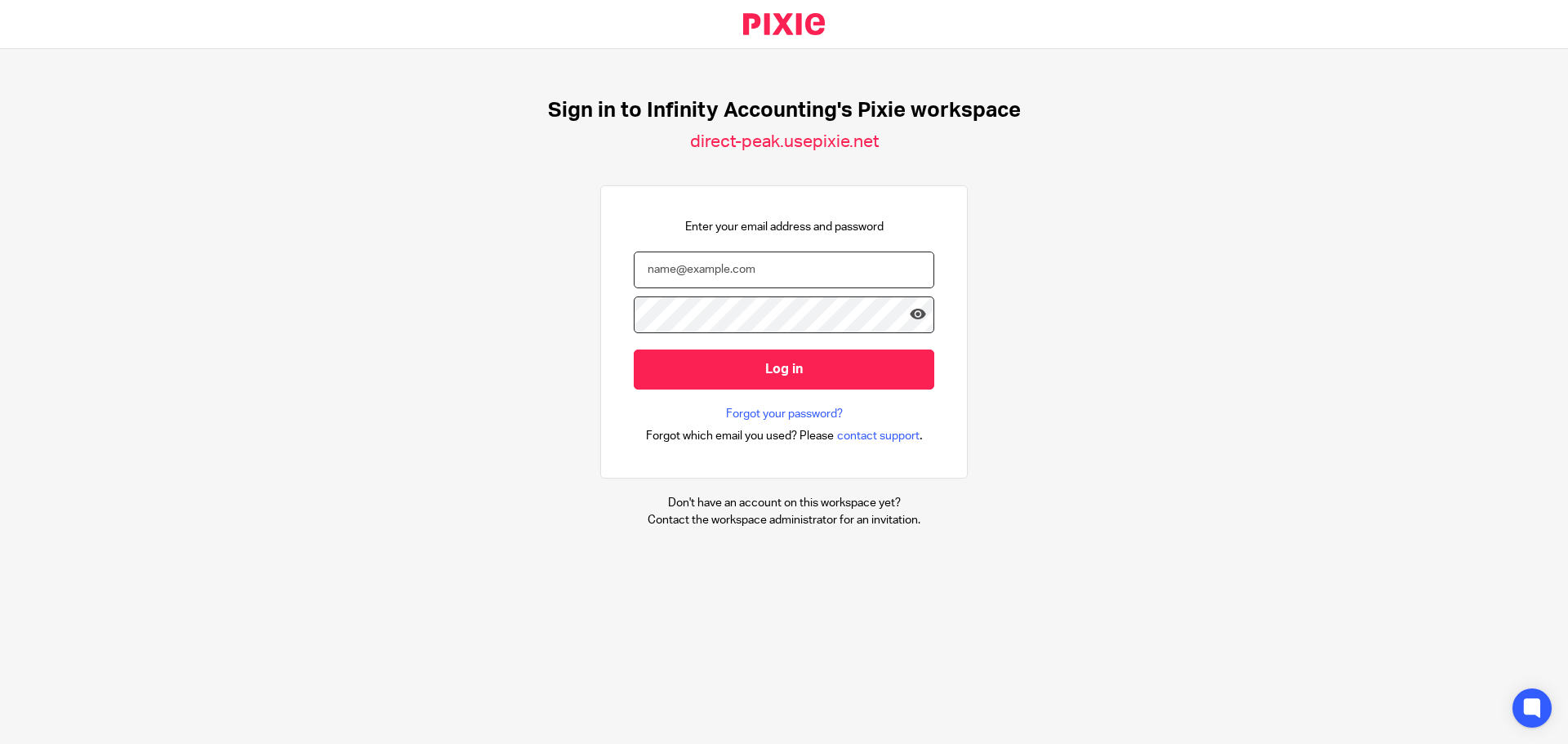 click at bounding box center (784, 270) 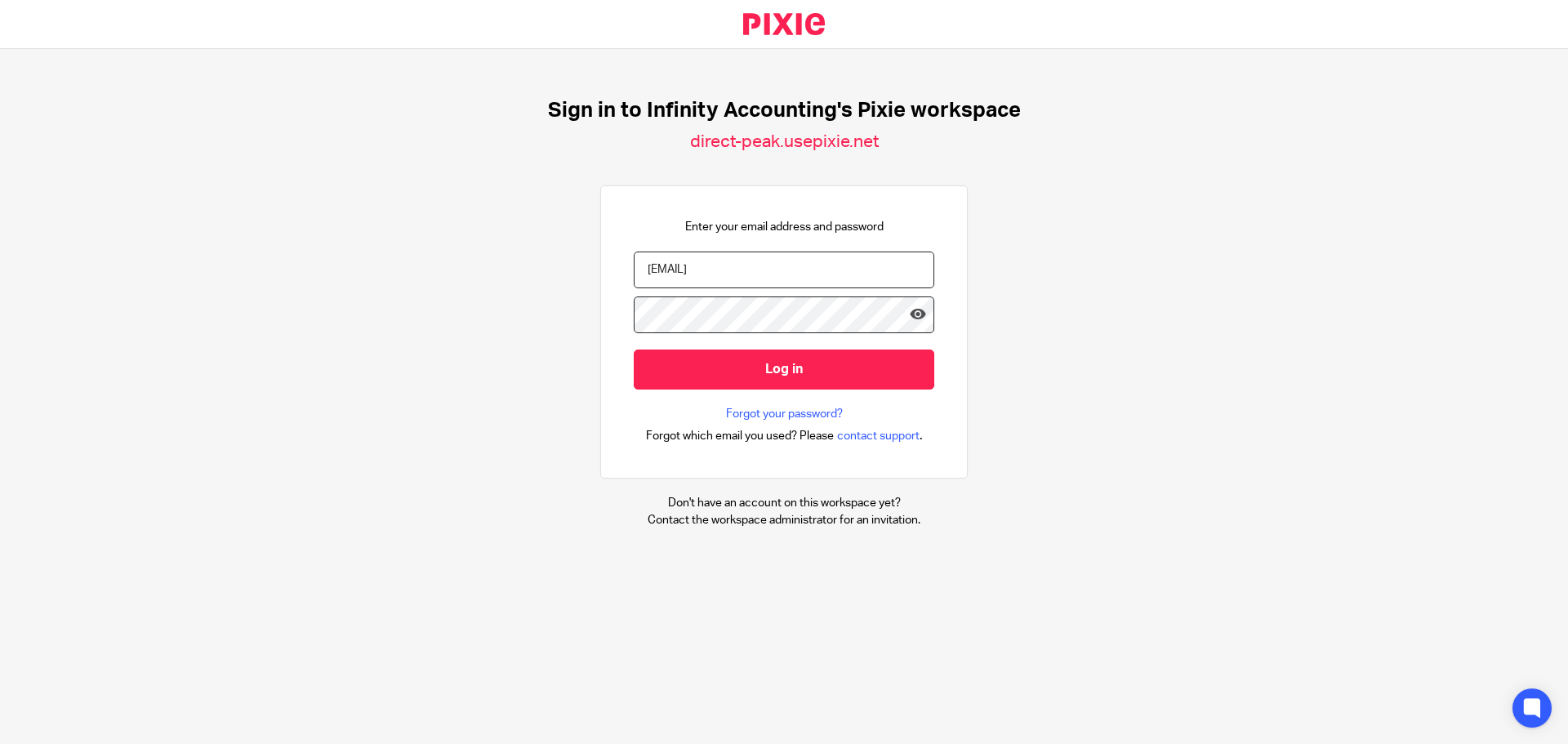 type on "[EMAIL]" 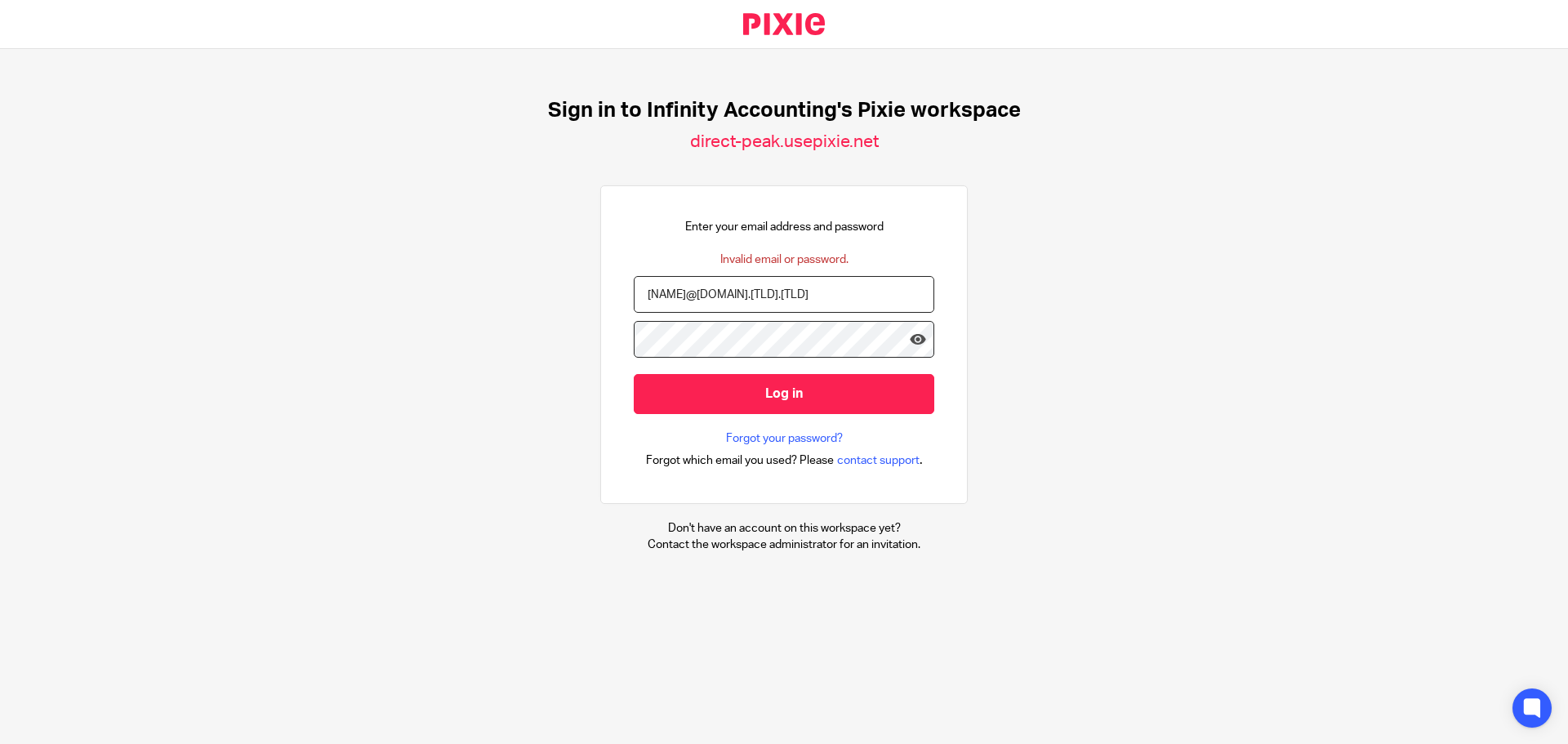 scroll, scrollTop: 0, scrollLeft: 0, axis: both 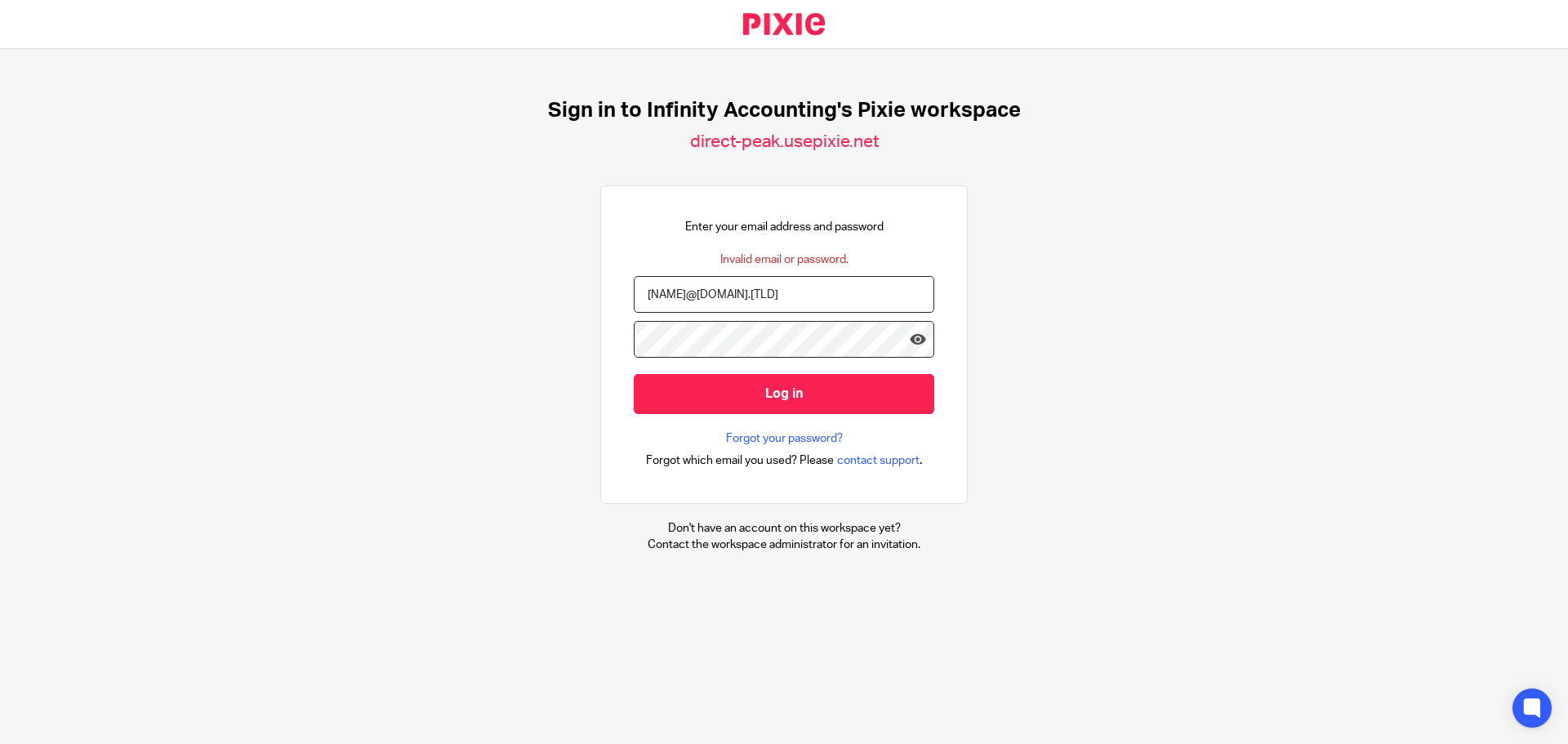 click on "Log in" at bounding box center [784, 394] 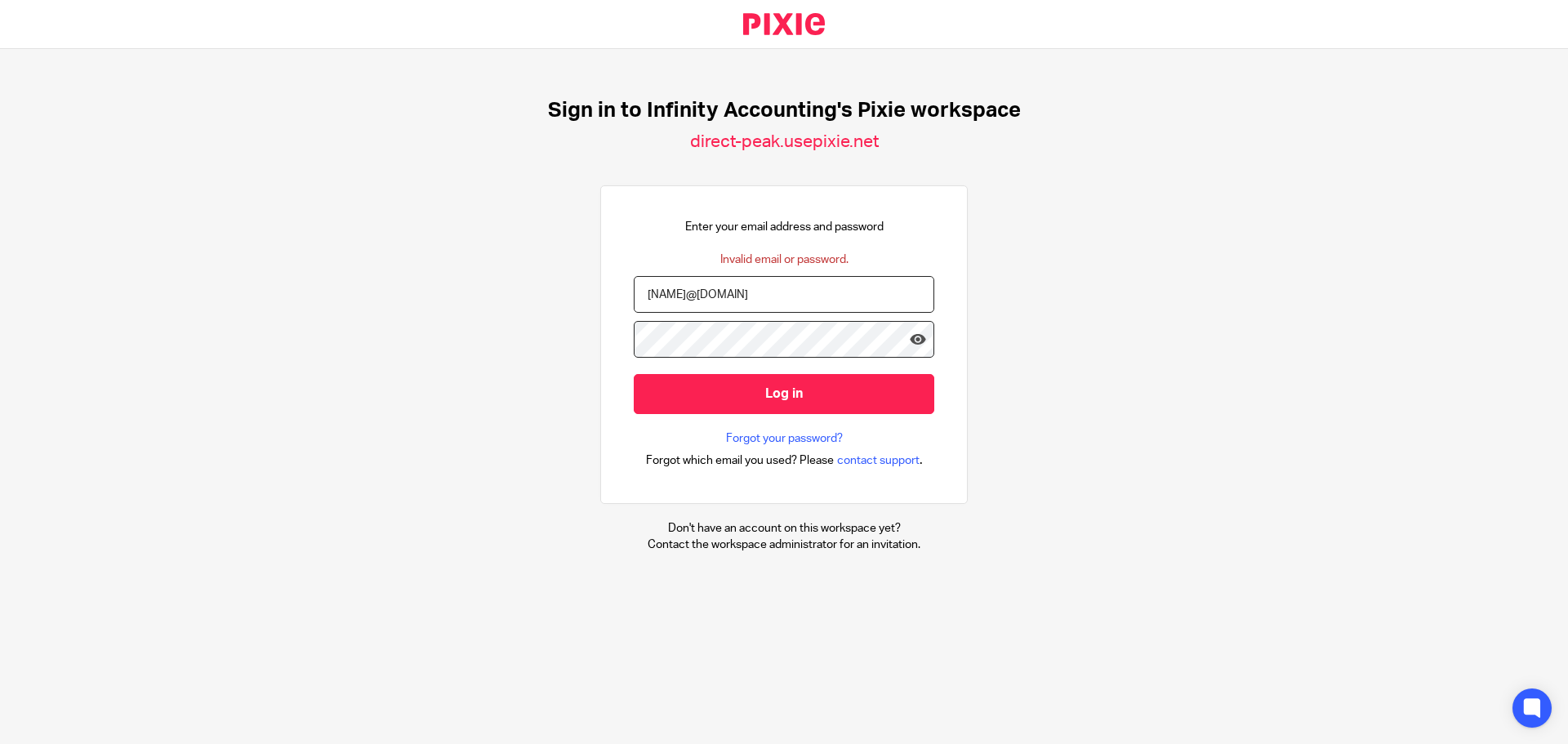 scroll, scrollTop: 0, scrollLeft: 0, axis: both 